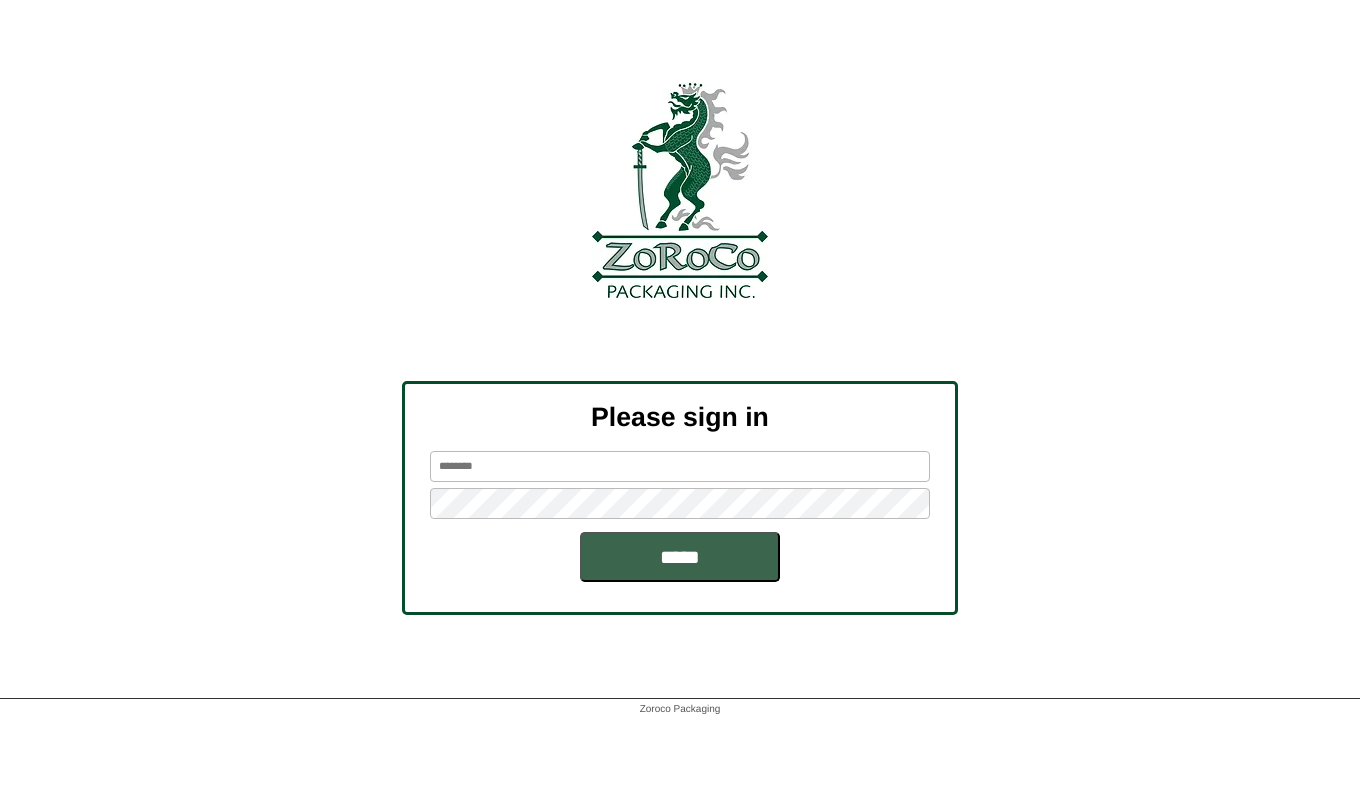 scroll, scrollTop: 0, scrollLeft: 0, axis: both 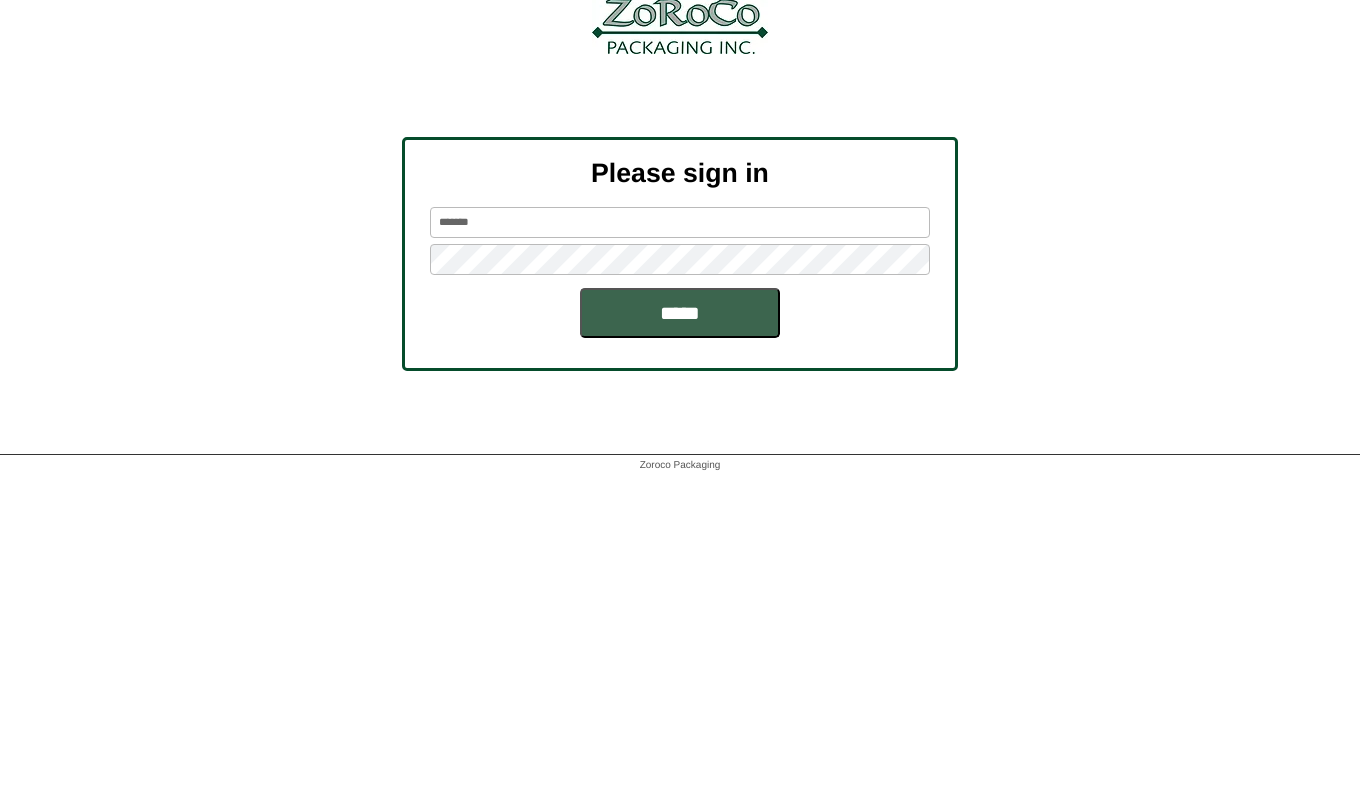 type on "*******" 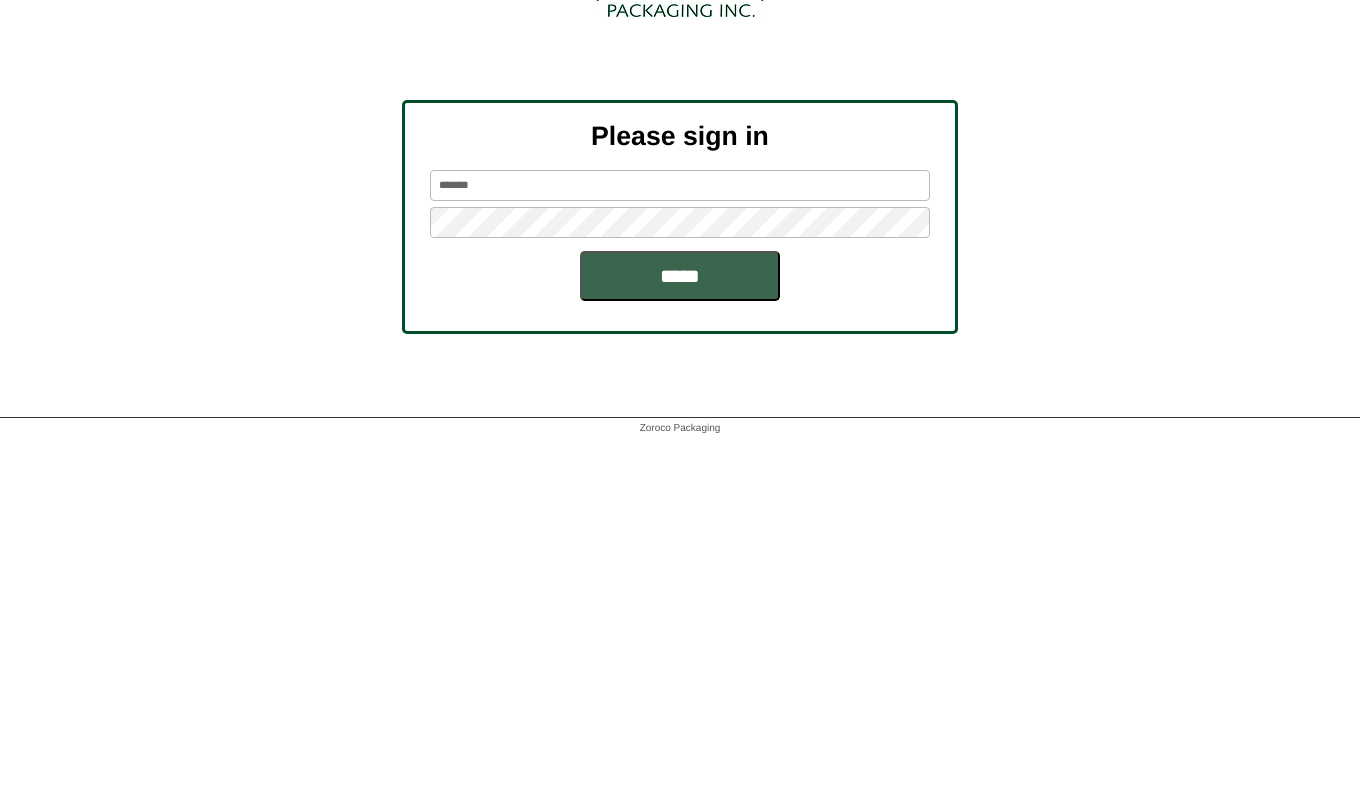click on "*****" at bounding box center [680, 557] 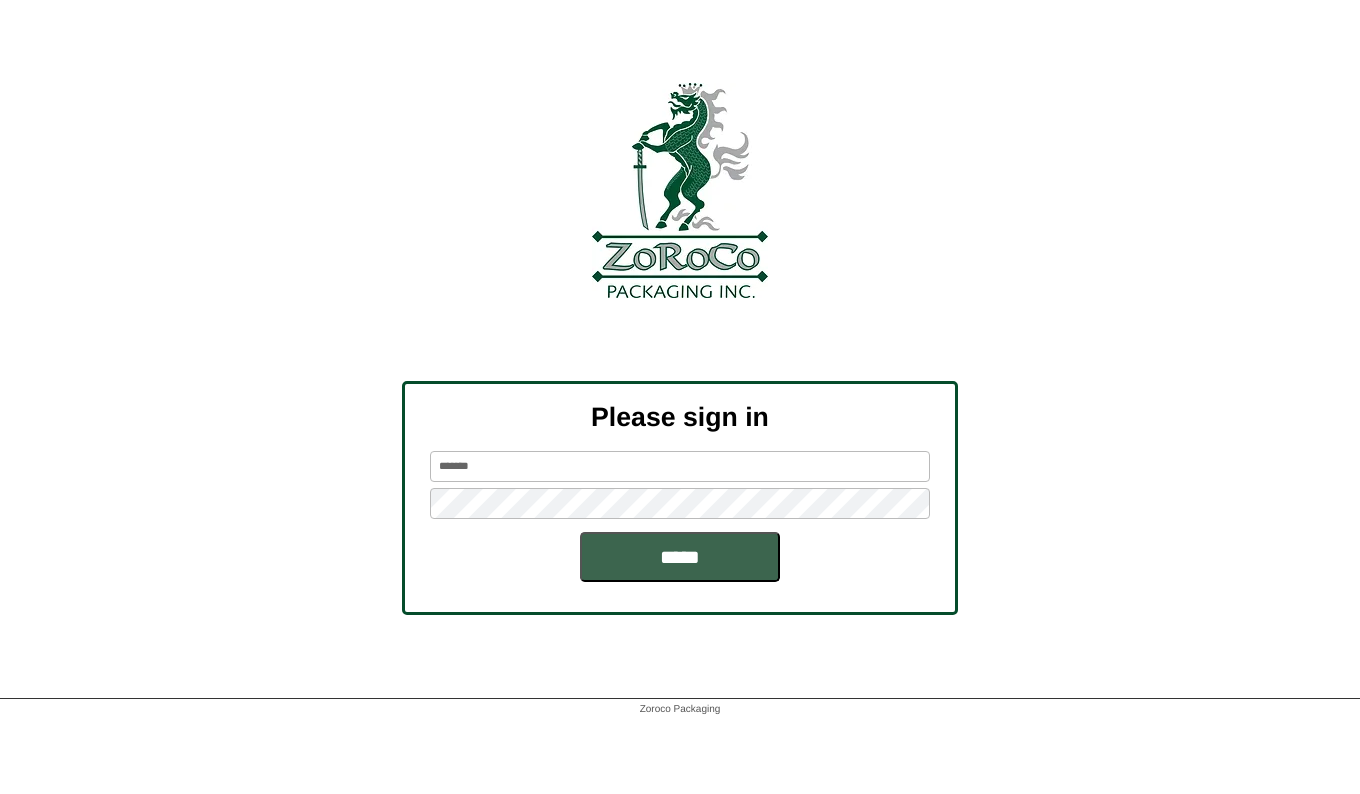 click on "*****" at bounding box center [680, 557] 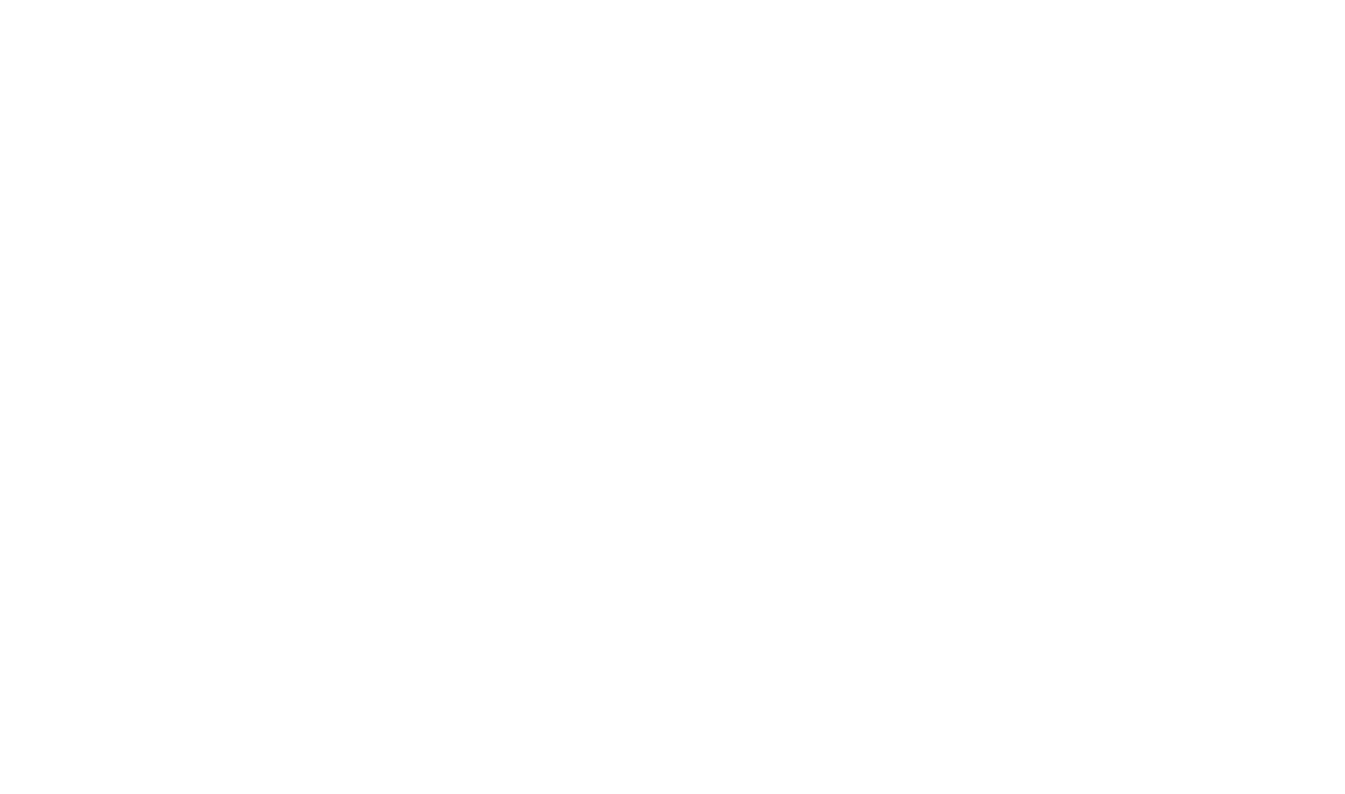 scroll, scrollTop: 0, scrollLeft: 0, axis: both 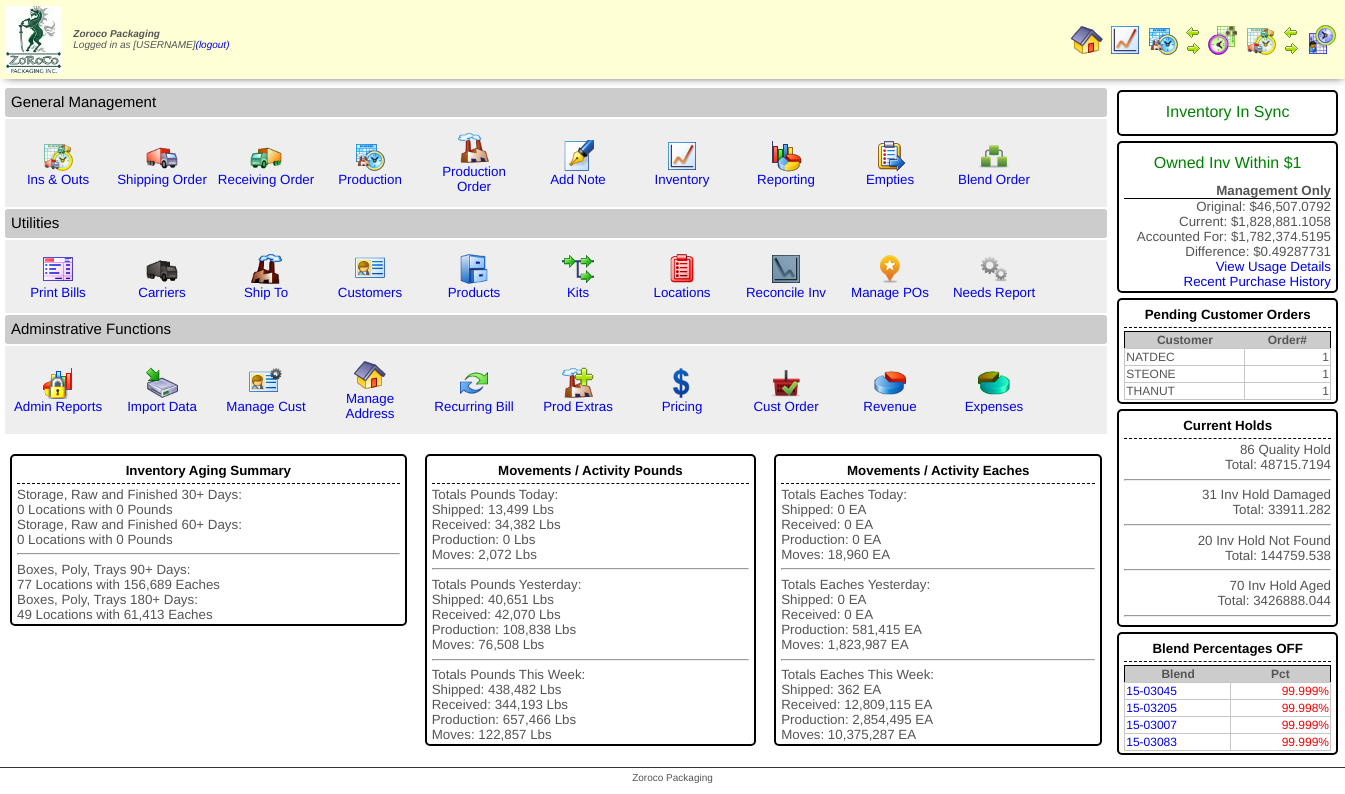 click at bounding box center (1125, 40) 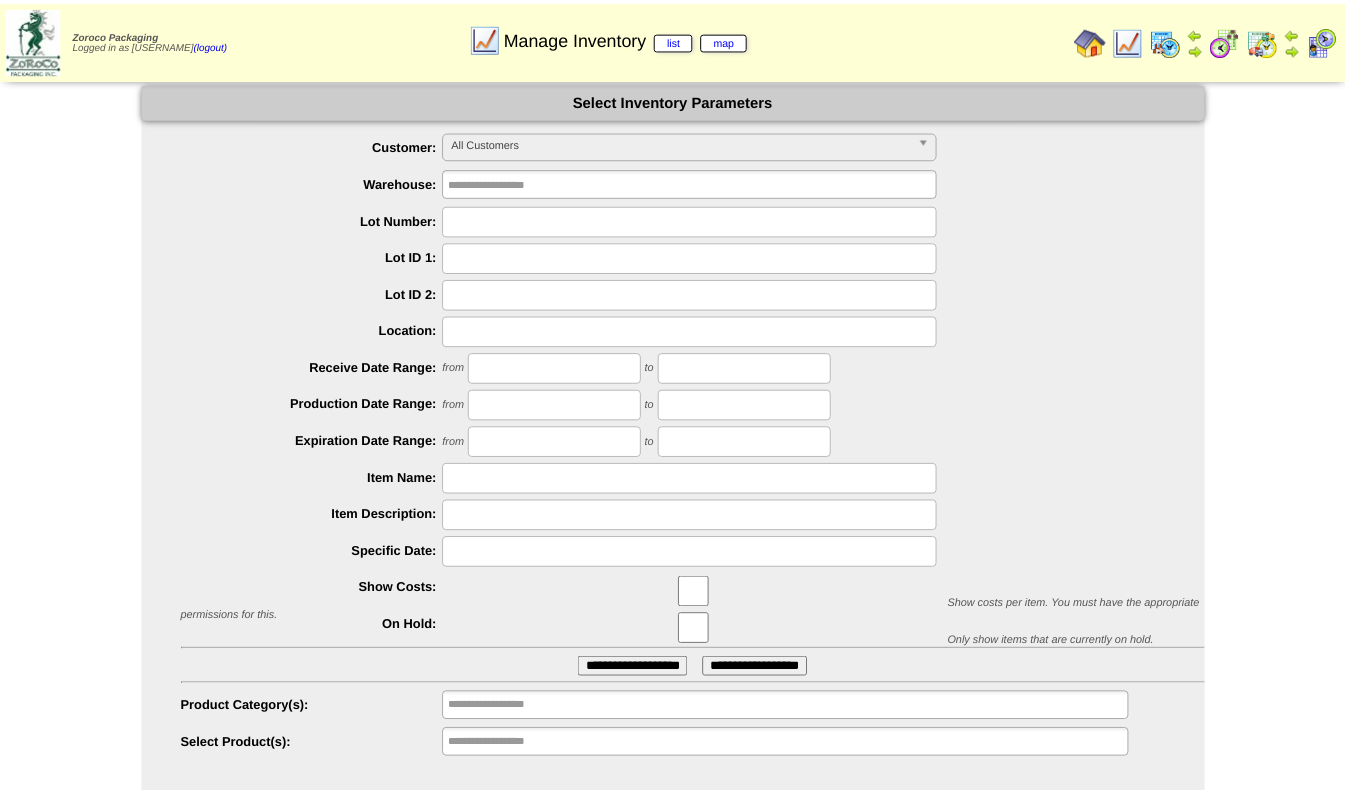 scroll, scrollTop: 0, scrollLeft: 0, axis: both 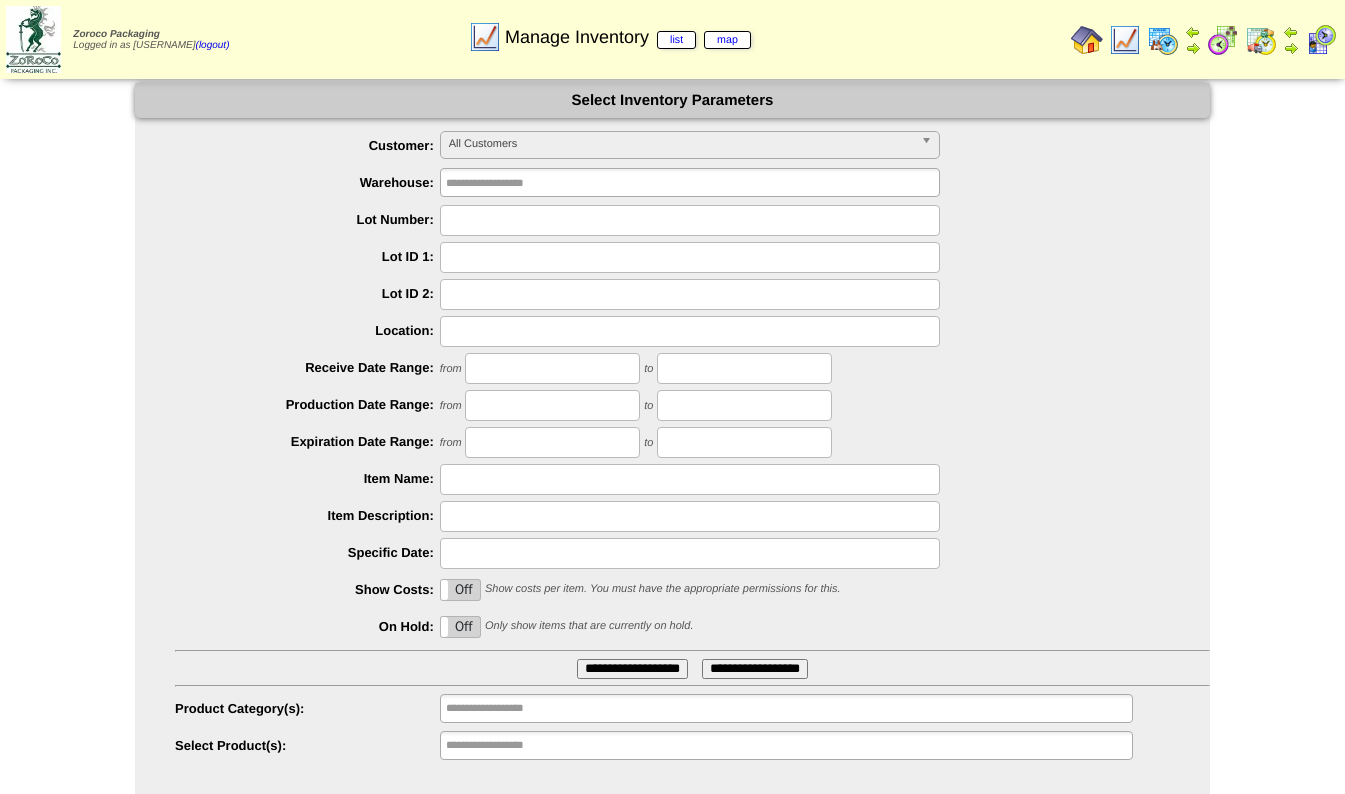 click at bounding box center [690, 220] 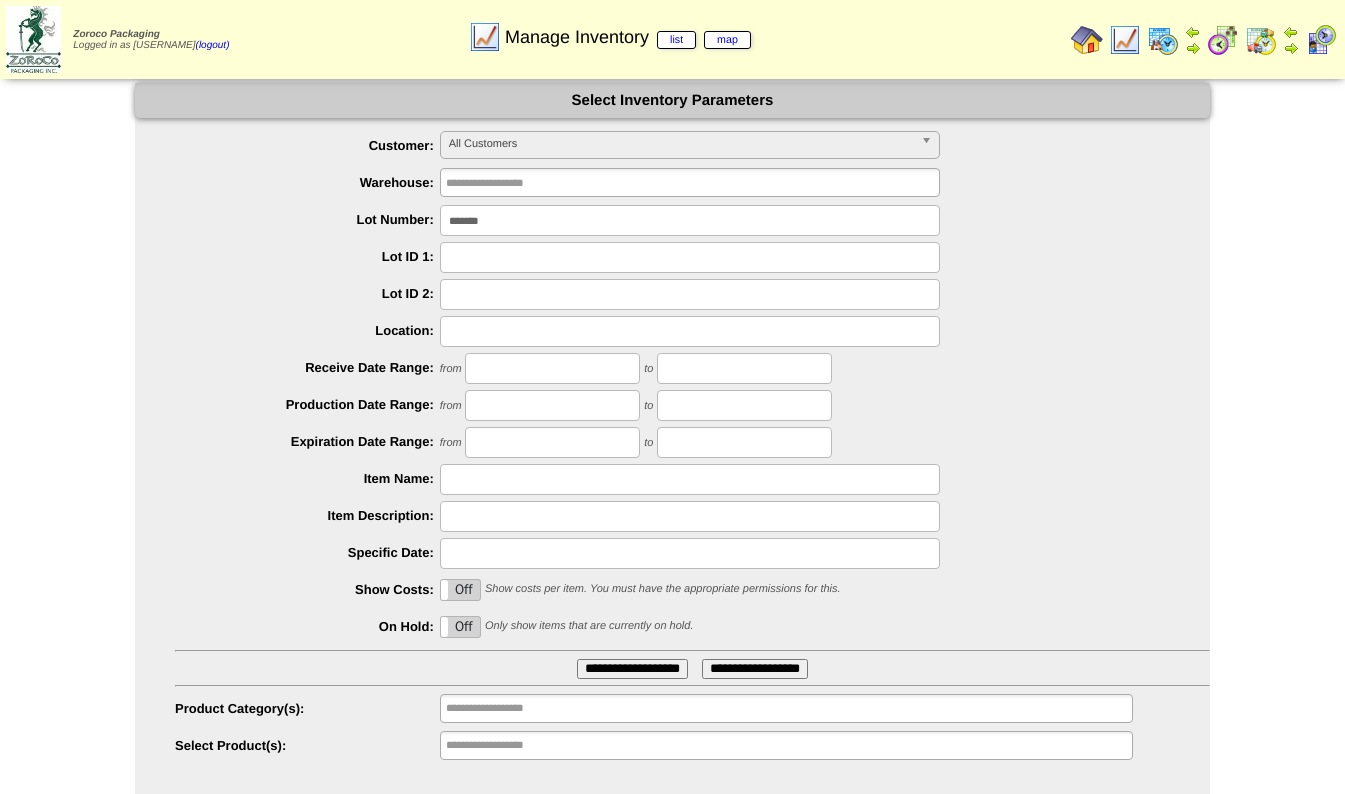 type on "*******" 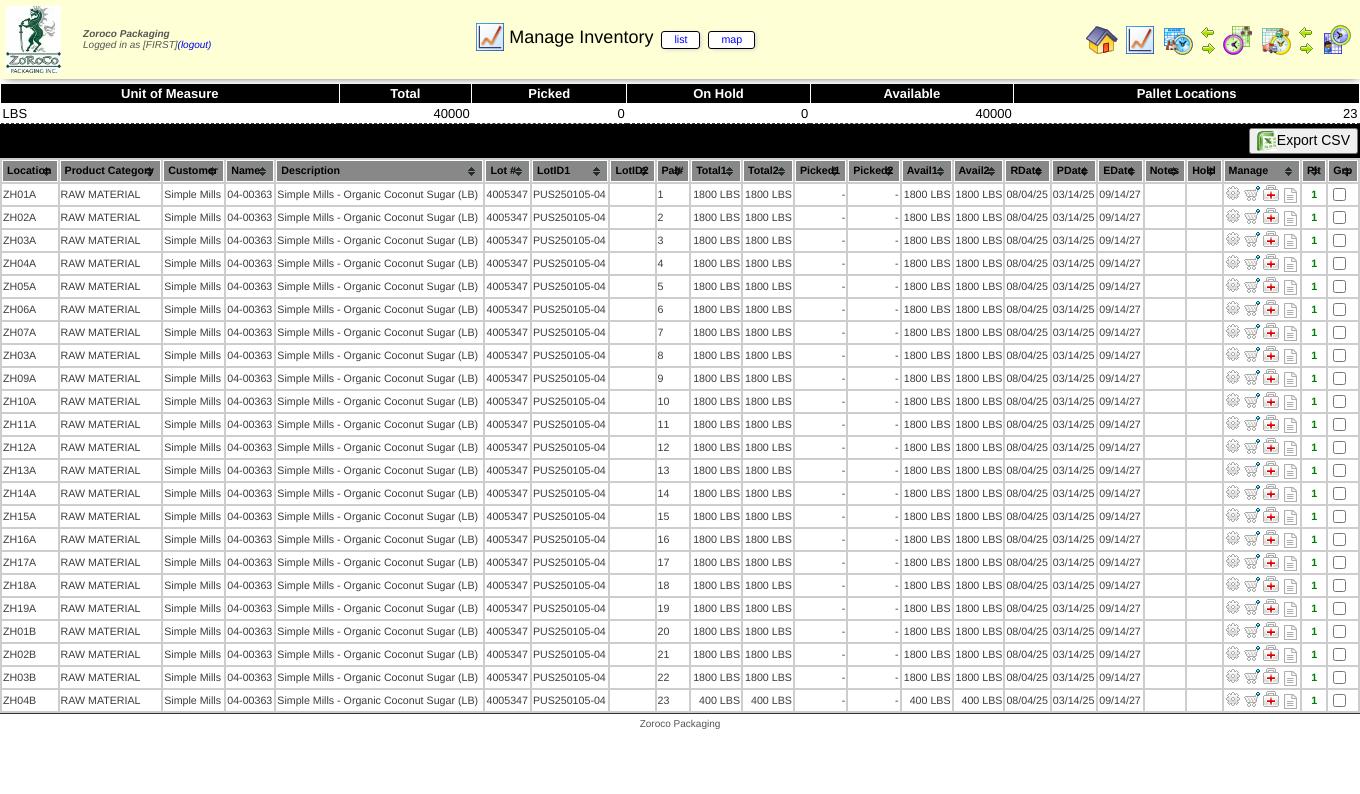 scroll, scrollTop: 0, scrollLeft: 0, axis: both 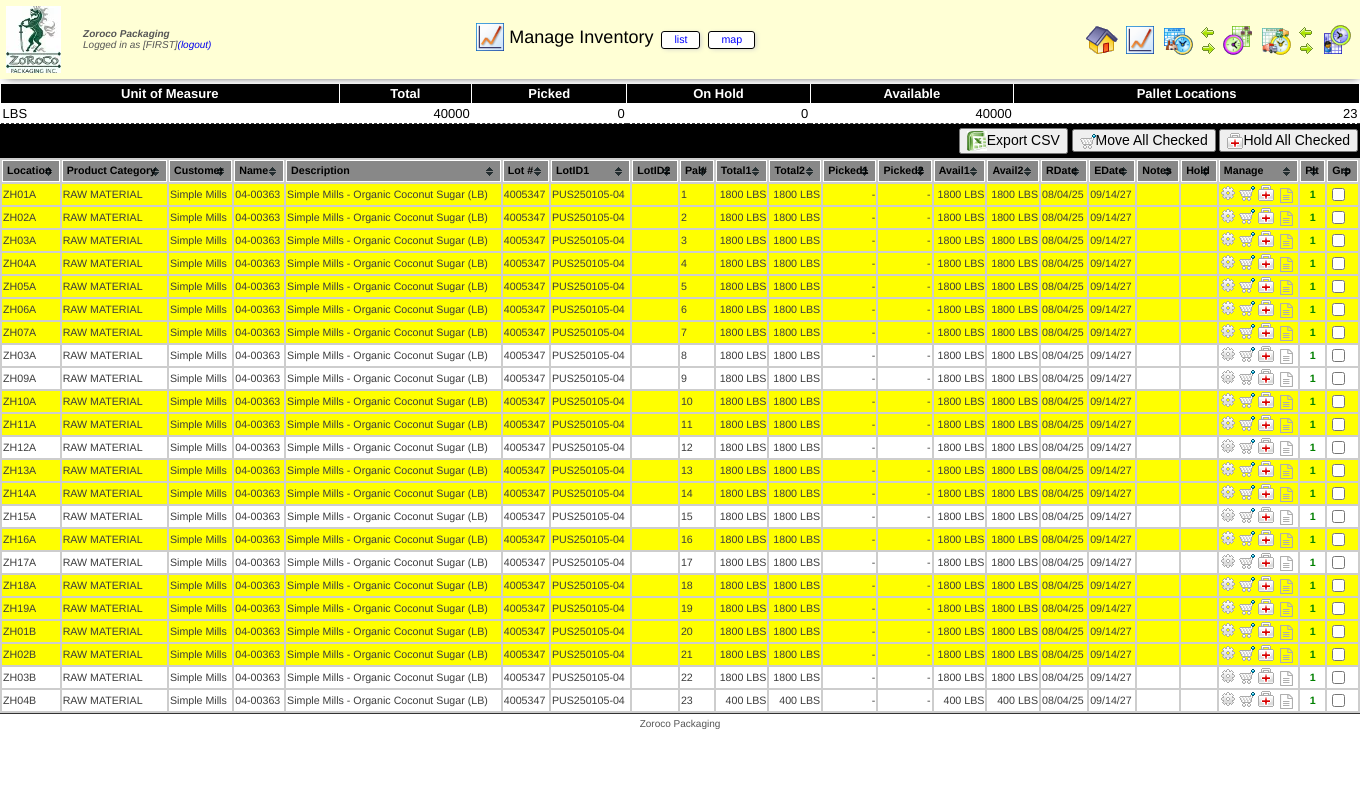 click on "Move All Checked" at bounding box center [1144, 140] 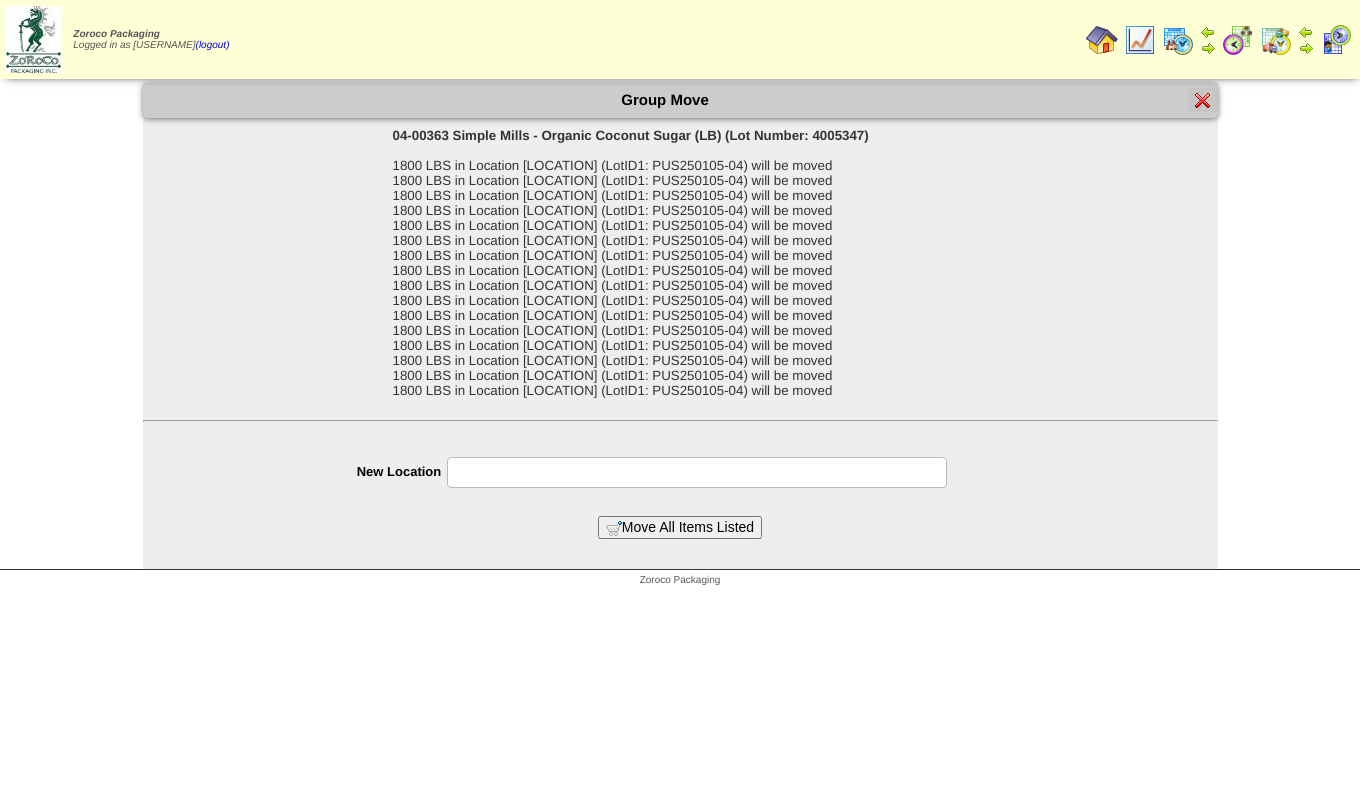 scroll, scrollTop: 0, scrollLeft: 0, axis: both 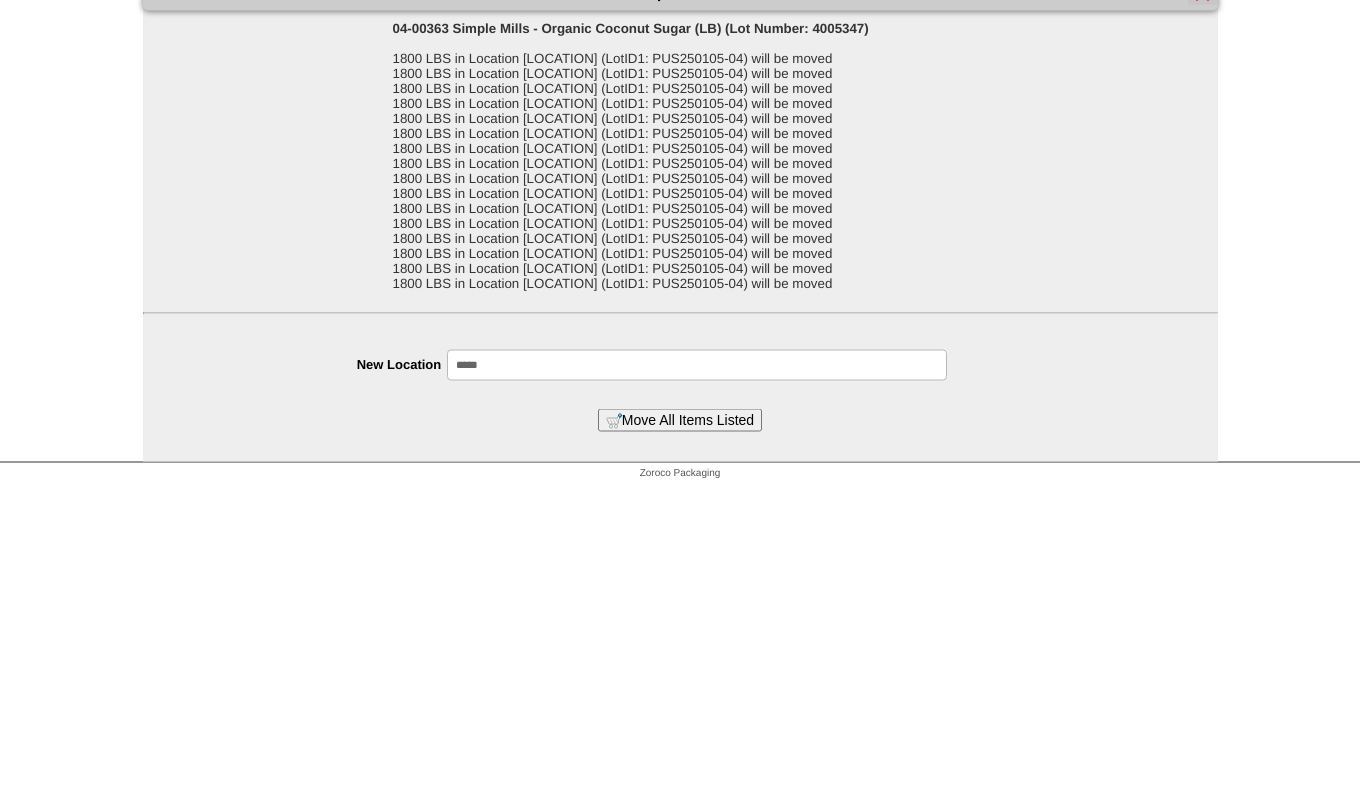 type on "*****" 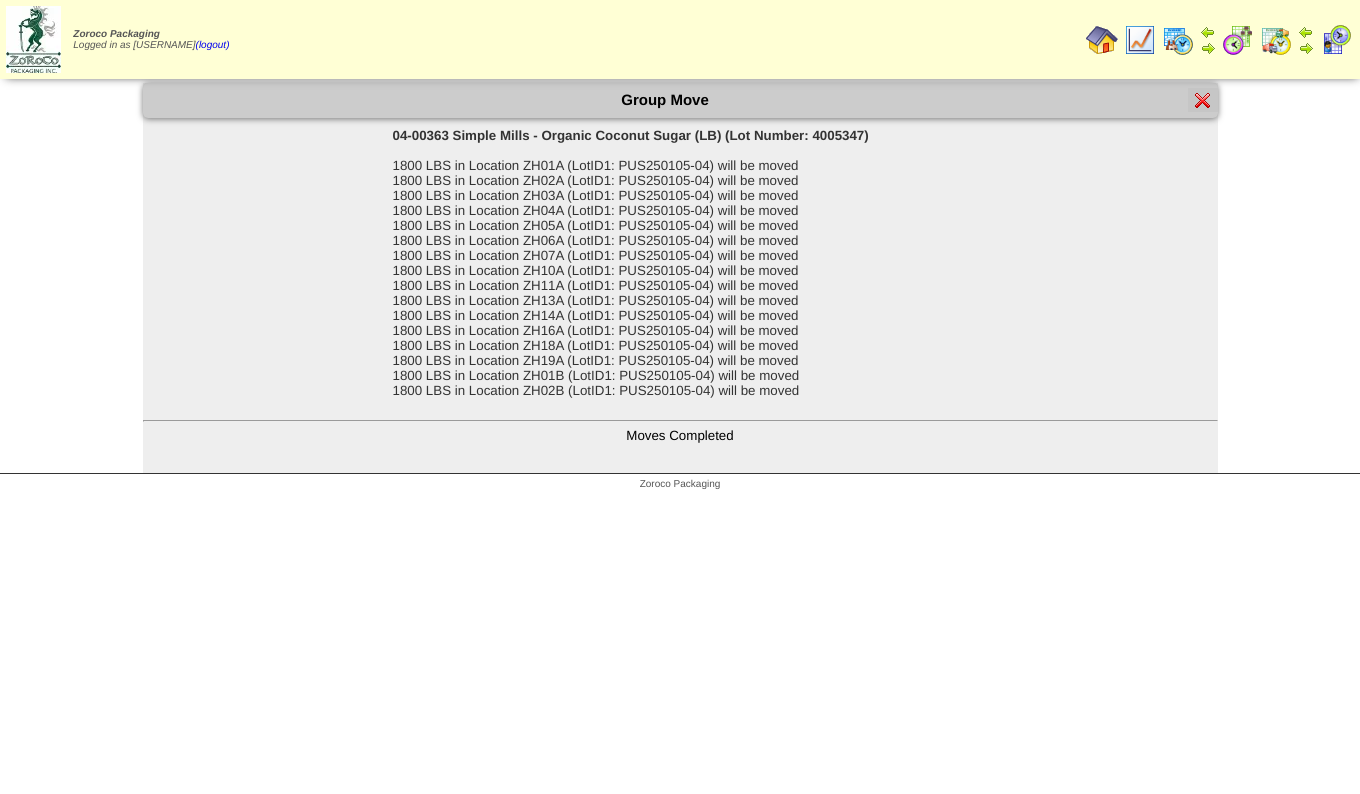 scroll, scrollTop: 0, scrollLeft: 0, axis: both 